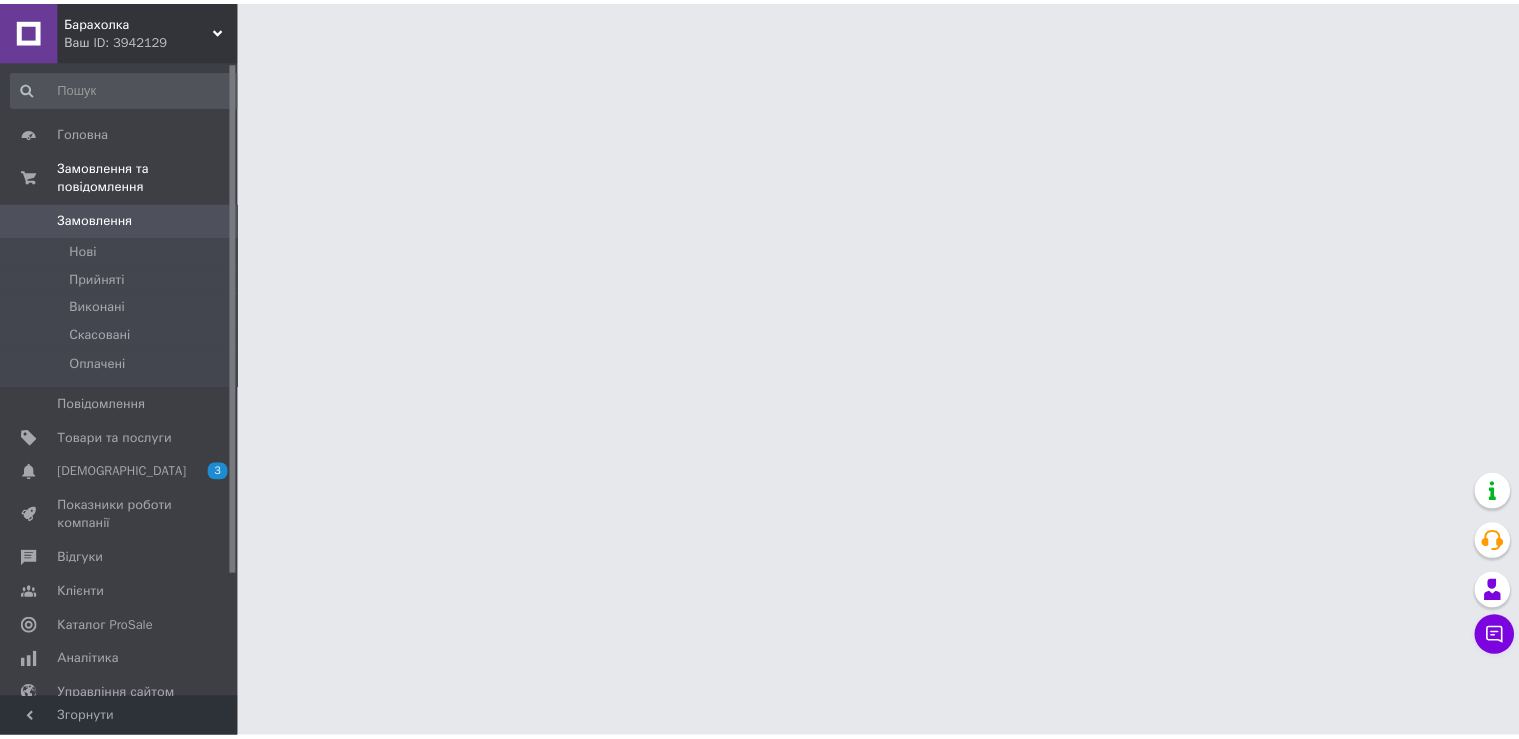 scroll, scrollTop: 0, scrollLeft: 0, axis: both 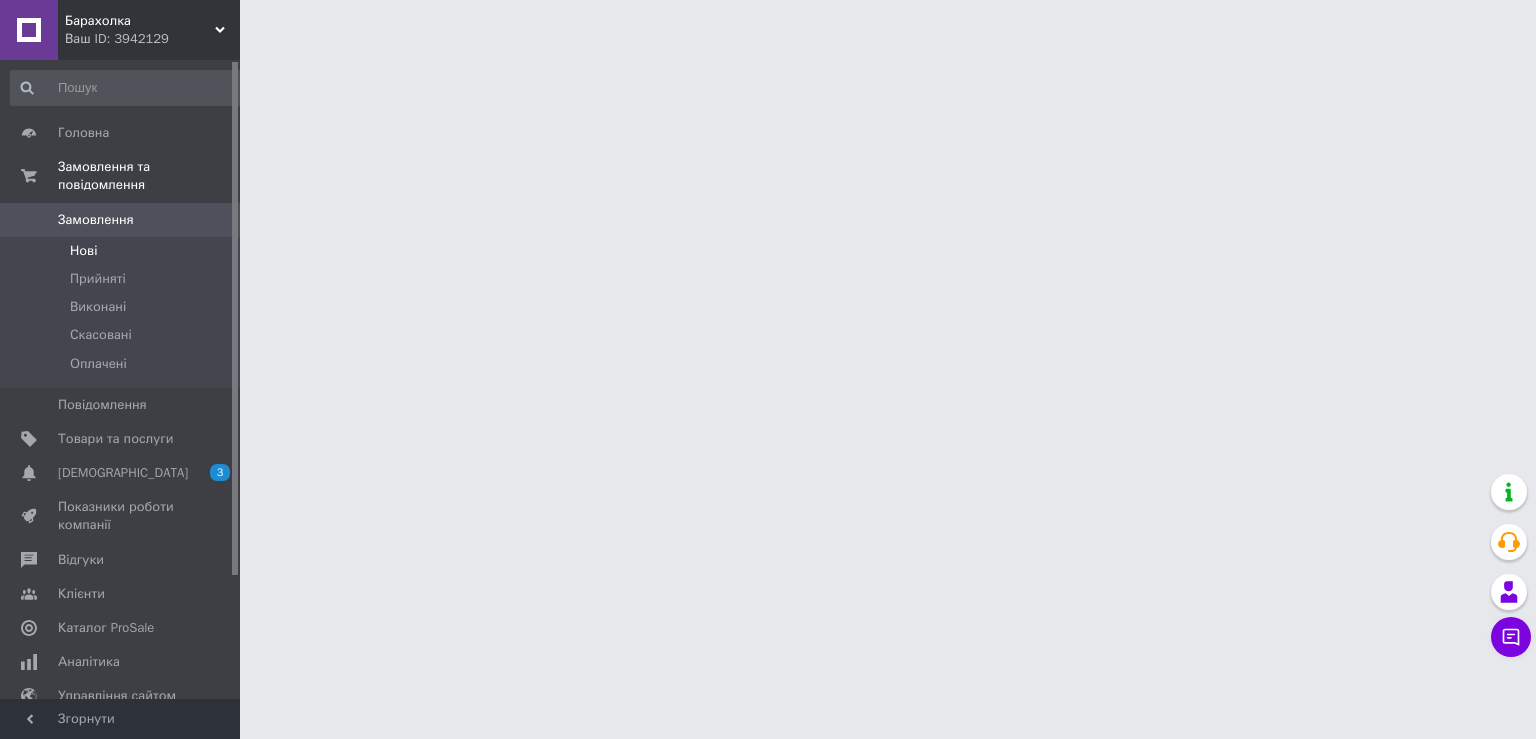 click on "Нові" at bounding box center (128, 251) 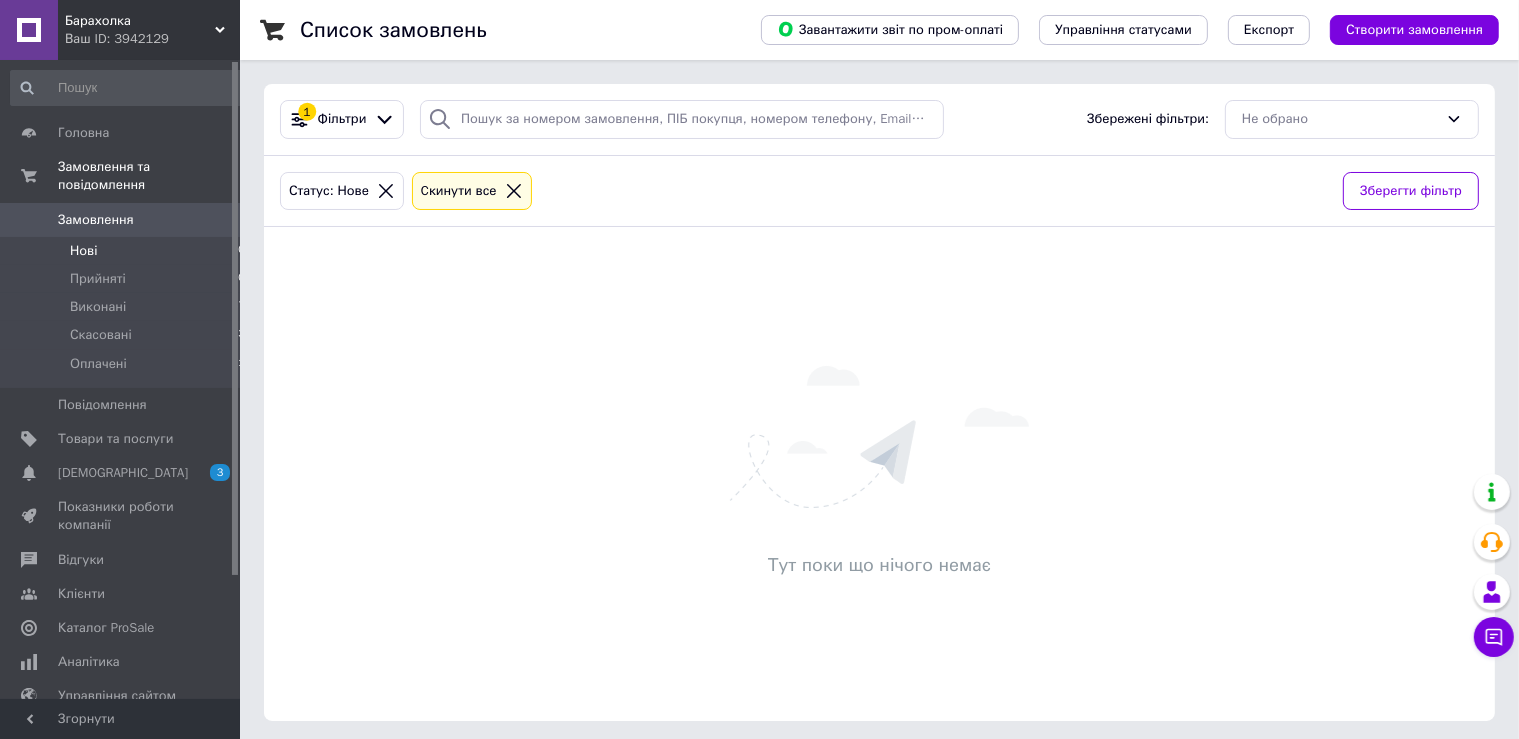 click on "Замовлення" at bounding box center (96, 220) 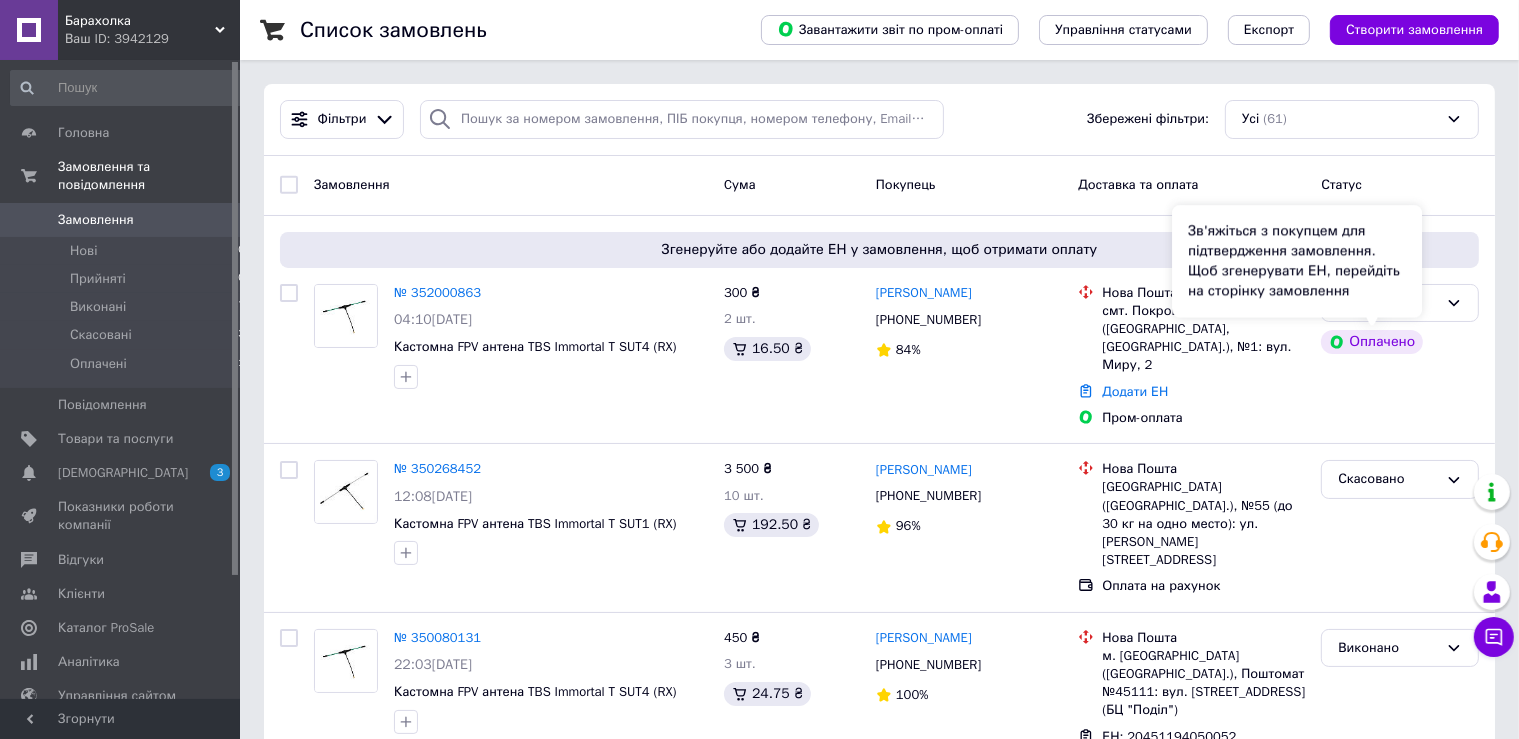 click on "Зв'яжіться з покупцем для підтвердження замовлення.
Щоб згенерувати ЕН, перейдіть на сторінку замовлення" at bounding box center [1297, 261] 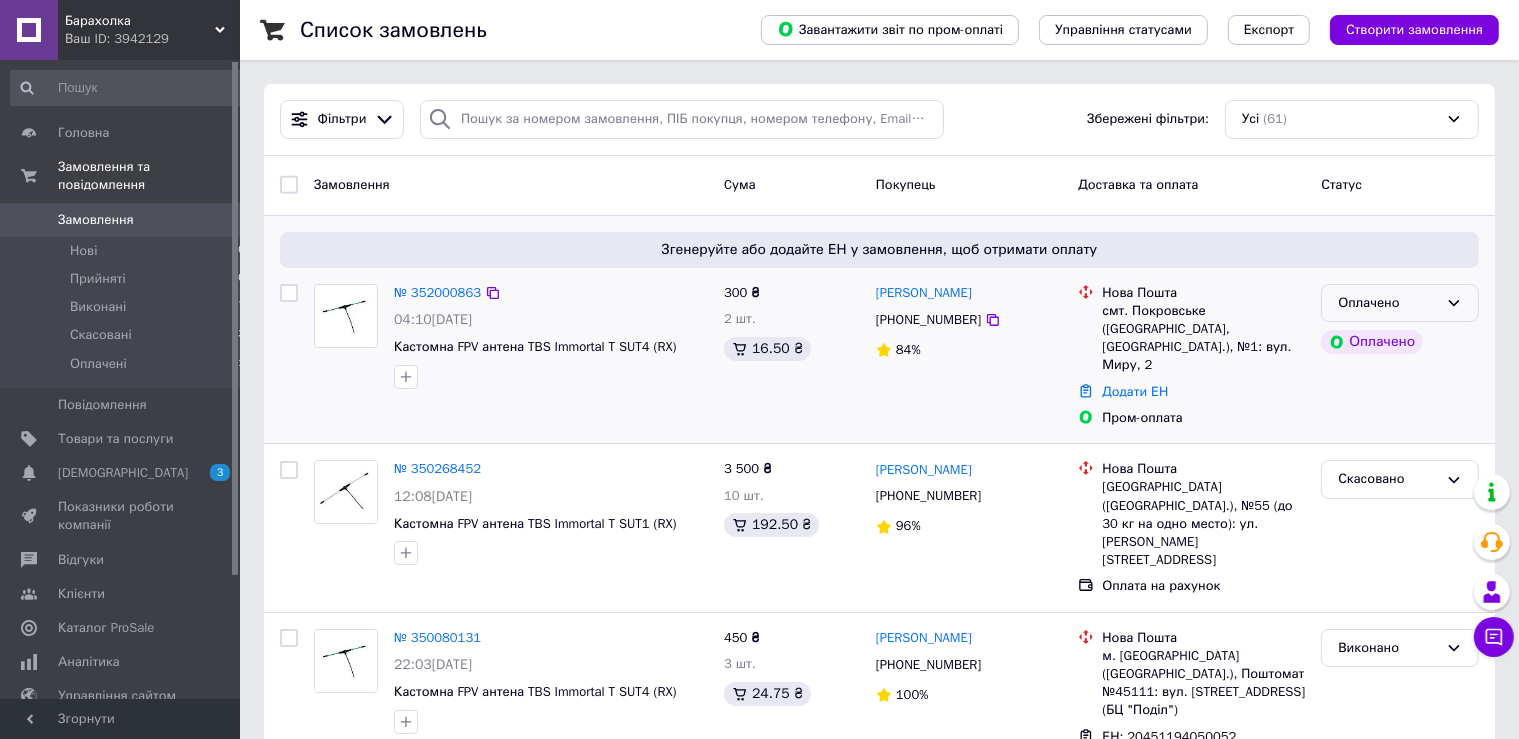 click on "Оплачено" at bounding box center (1400, 303) 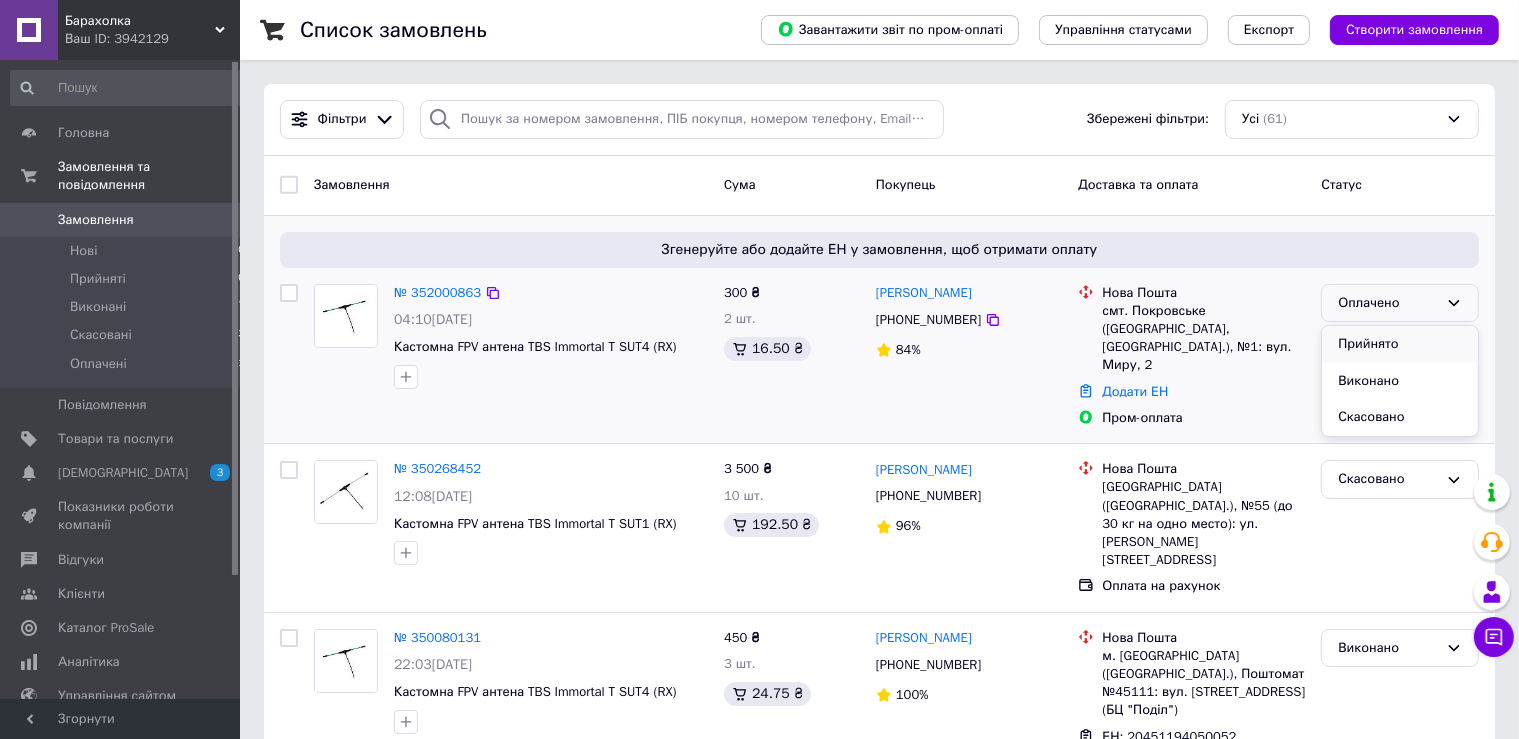 click on "Прийнято" at bounding box center (1400, 344) 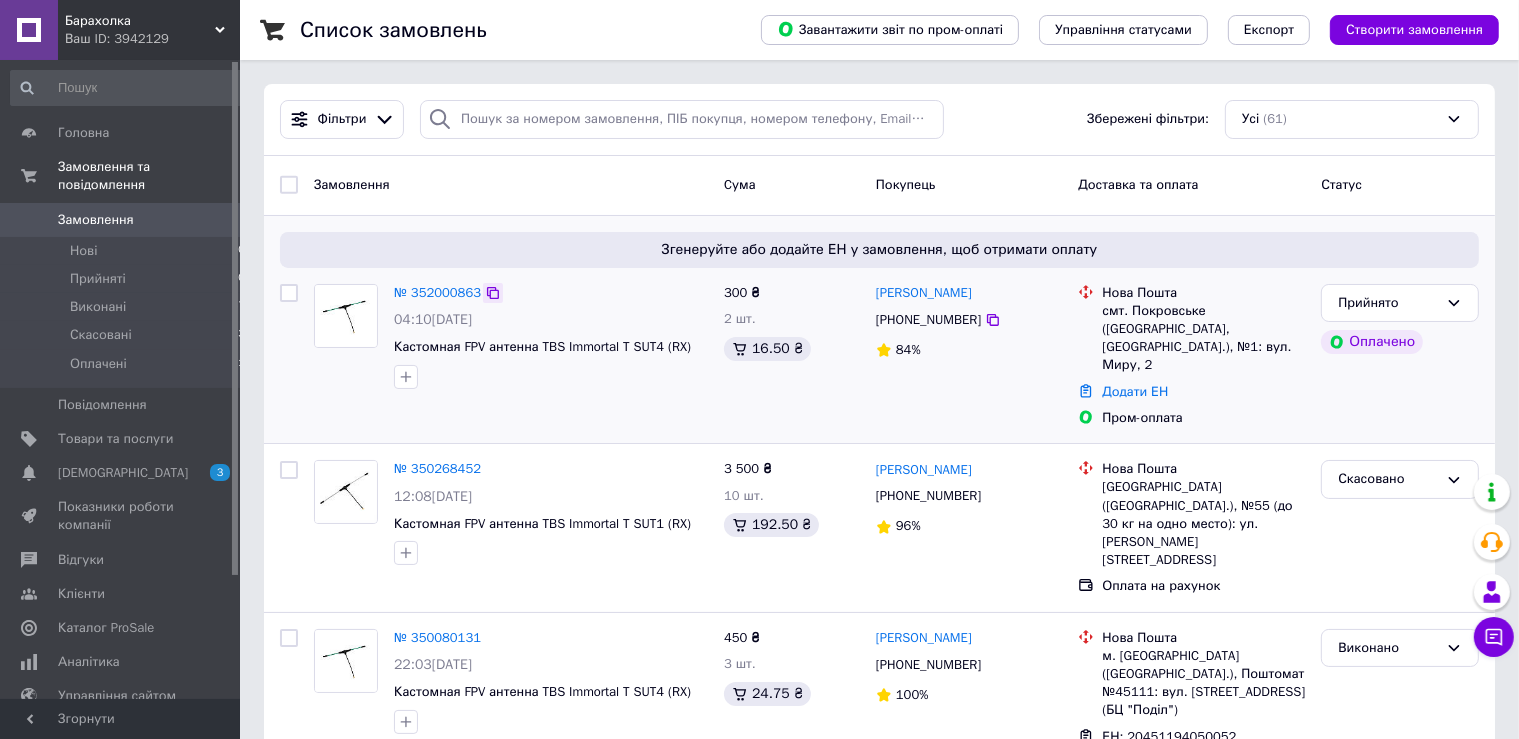 click 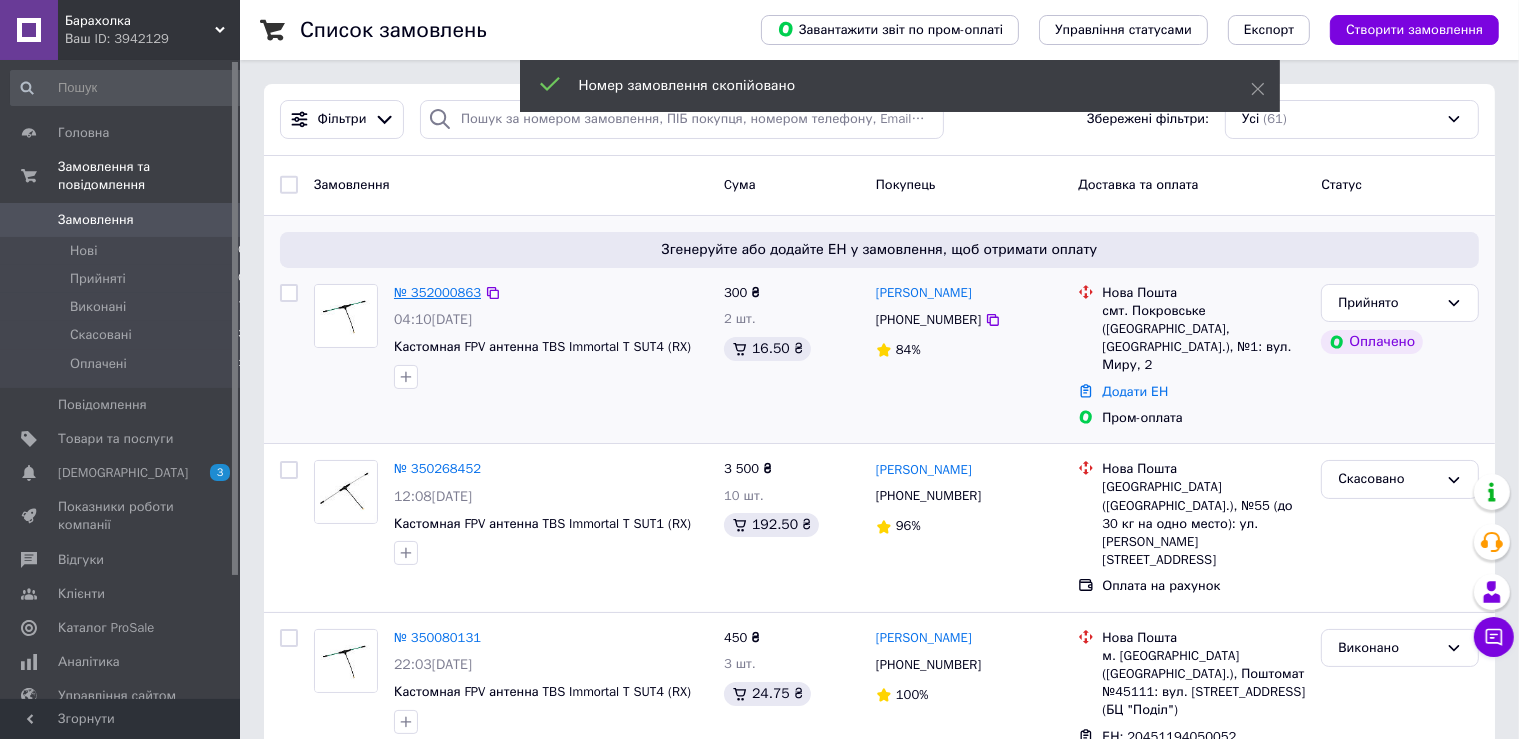 click on "№ 352000863" at bounding box center [437, 292] 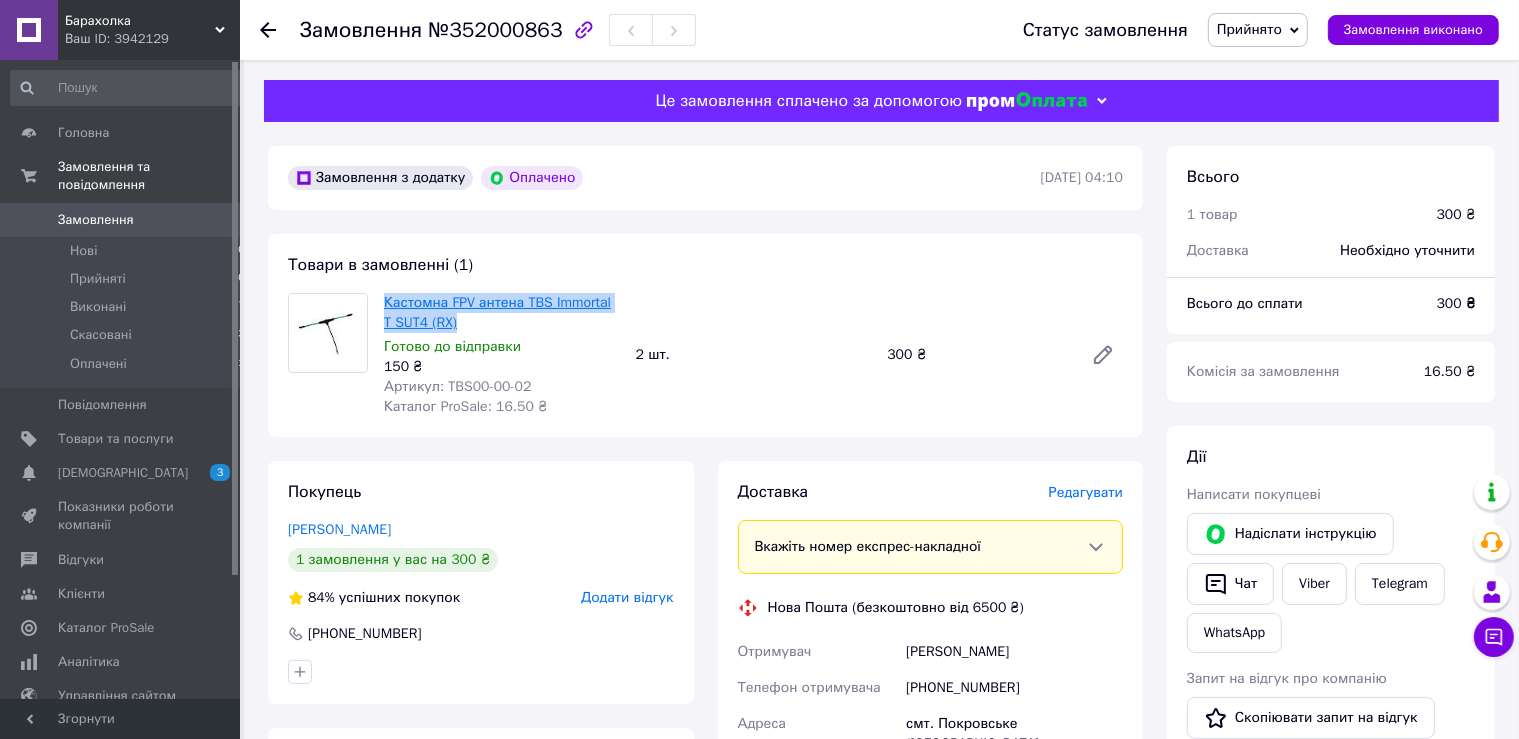 drag, startPoint x: 463, startPoint y: 330, endPoint x: 386, endPoint y: 311, distance: 79.30952 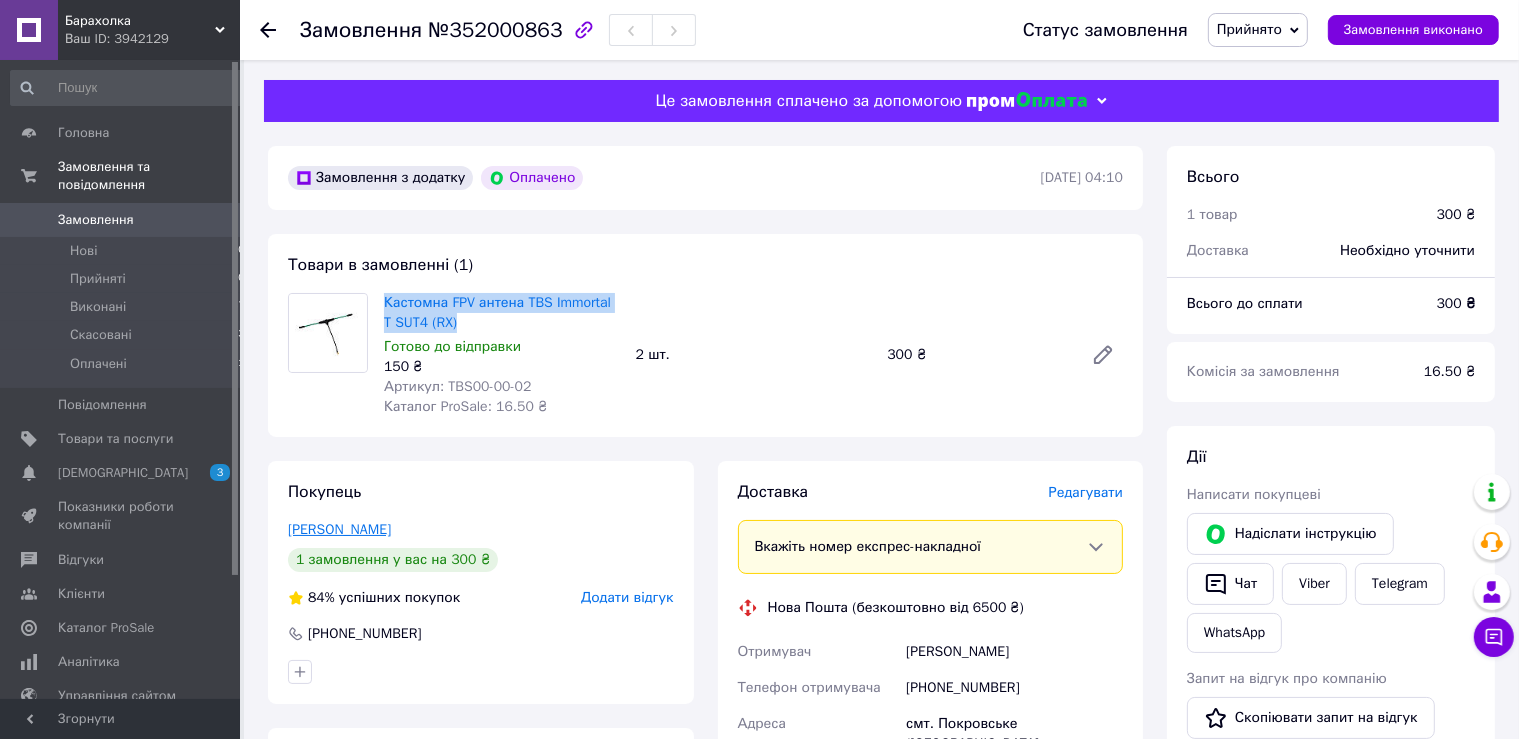 drag, startPoint x: 419, startPoint y: 530, endPoint x: 288, endPoint y: 531, distance: 131.00381 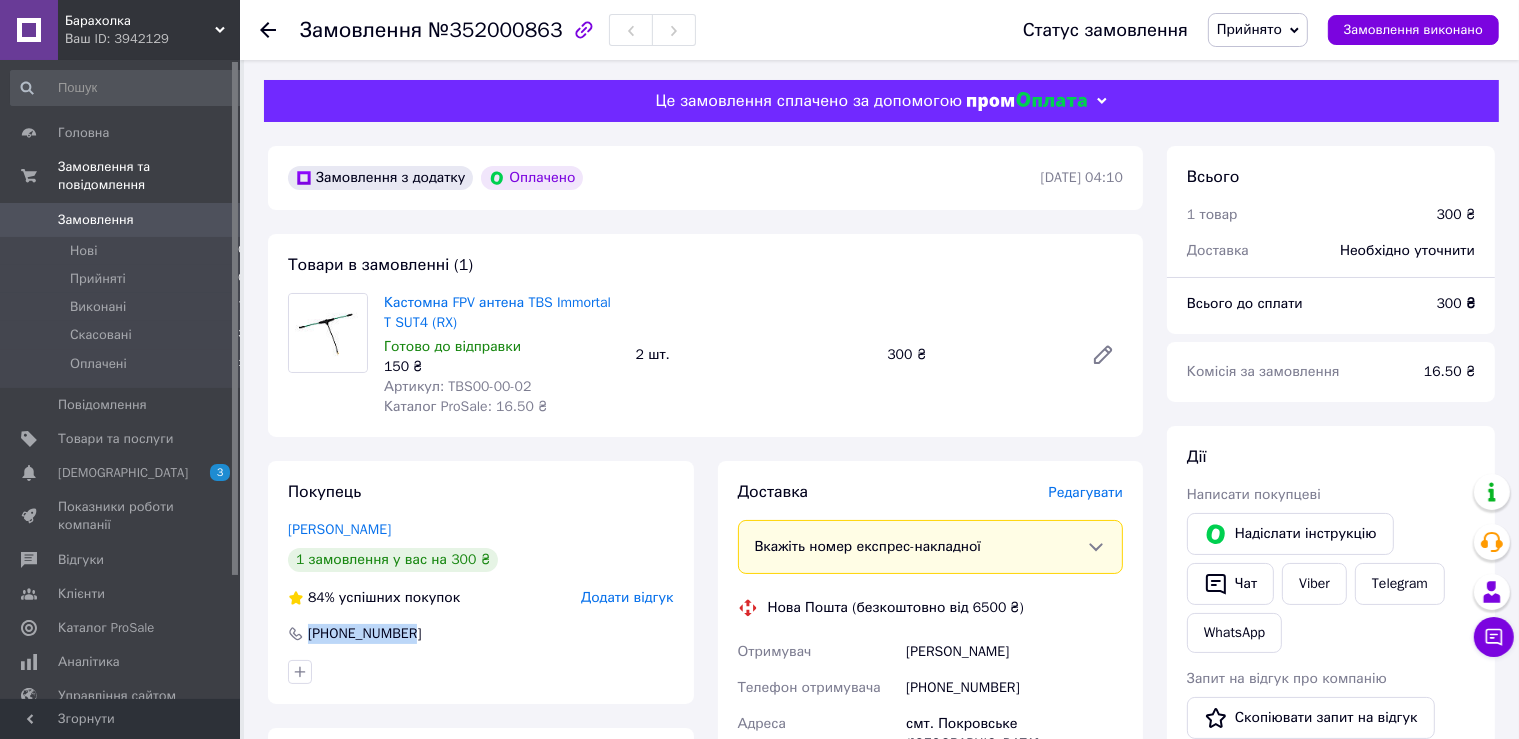 drag, startPoint x: 414, startPoint y: 637, endPoint x: 307, endPoint y: 631, distance: 107.16809 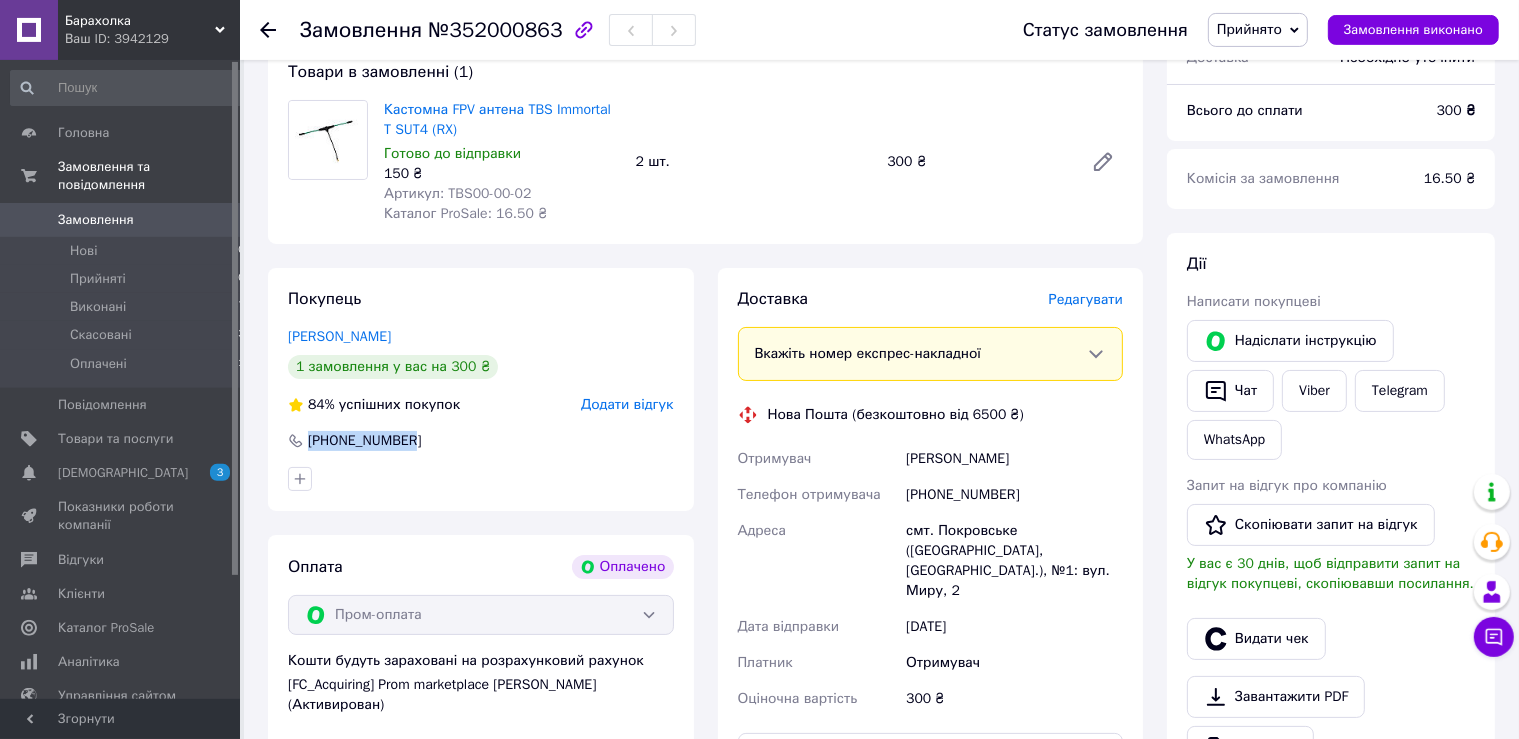 scroll, scrollTop: 227, scrollLeft: 0, axis: vertical 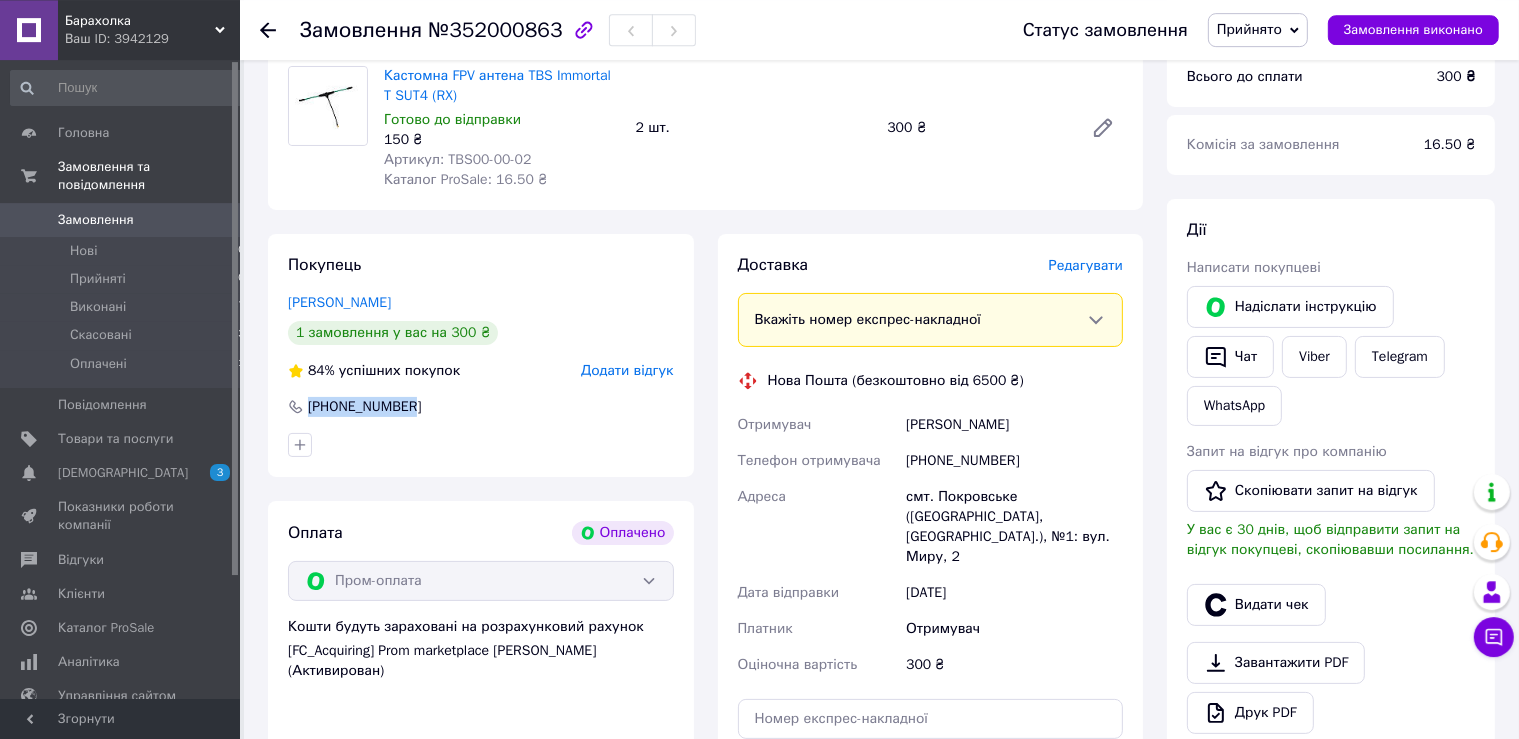 drag, startPoint x: 961, startPoint y: 557, endPoint x: 902, endPoint y: 504, distance: 79.30952 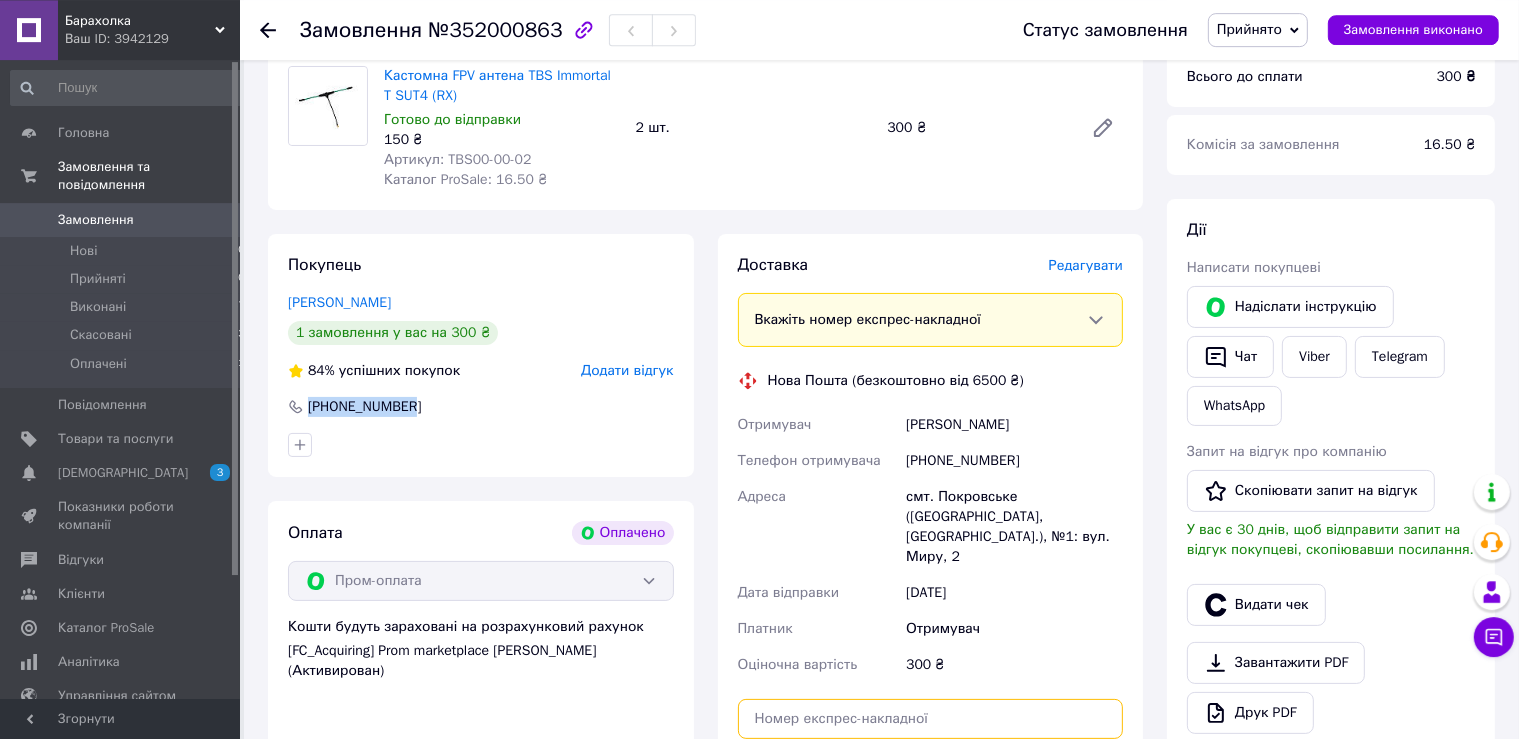 click at bounding box center (931, 719) 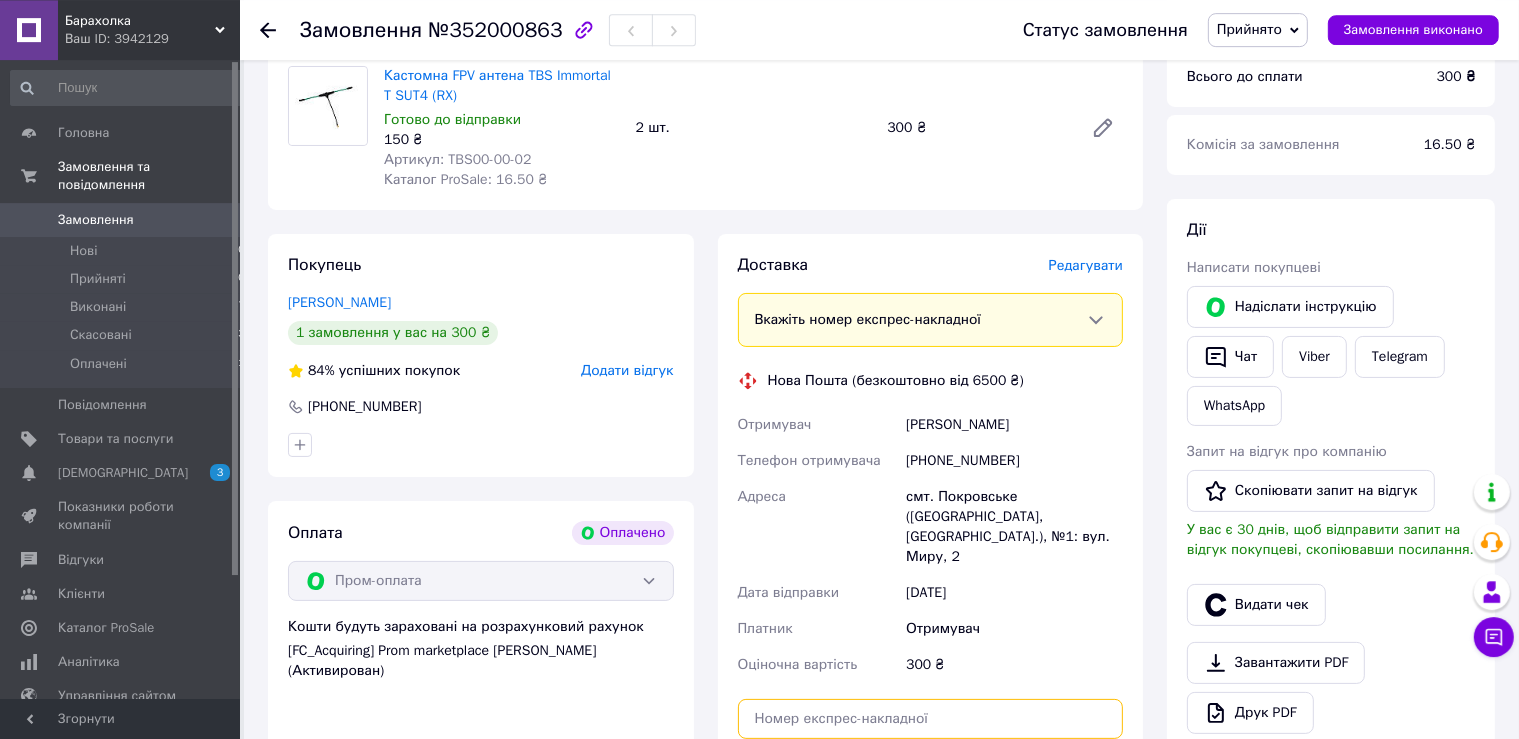 paste on "20451202746676" 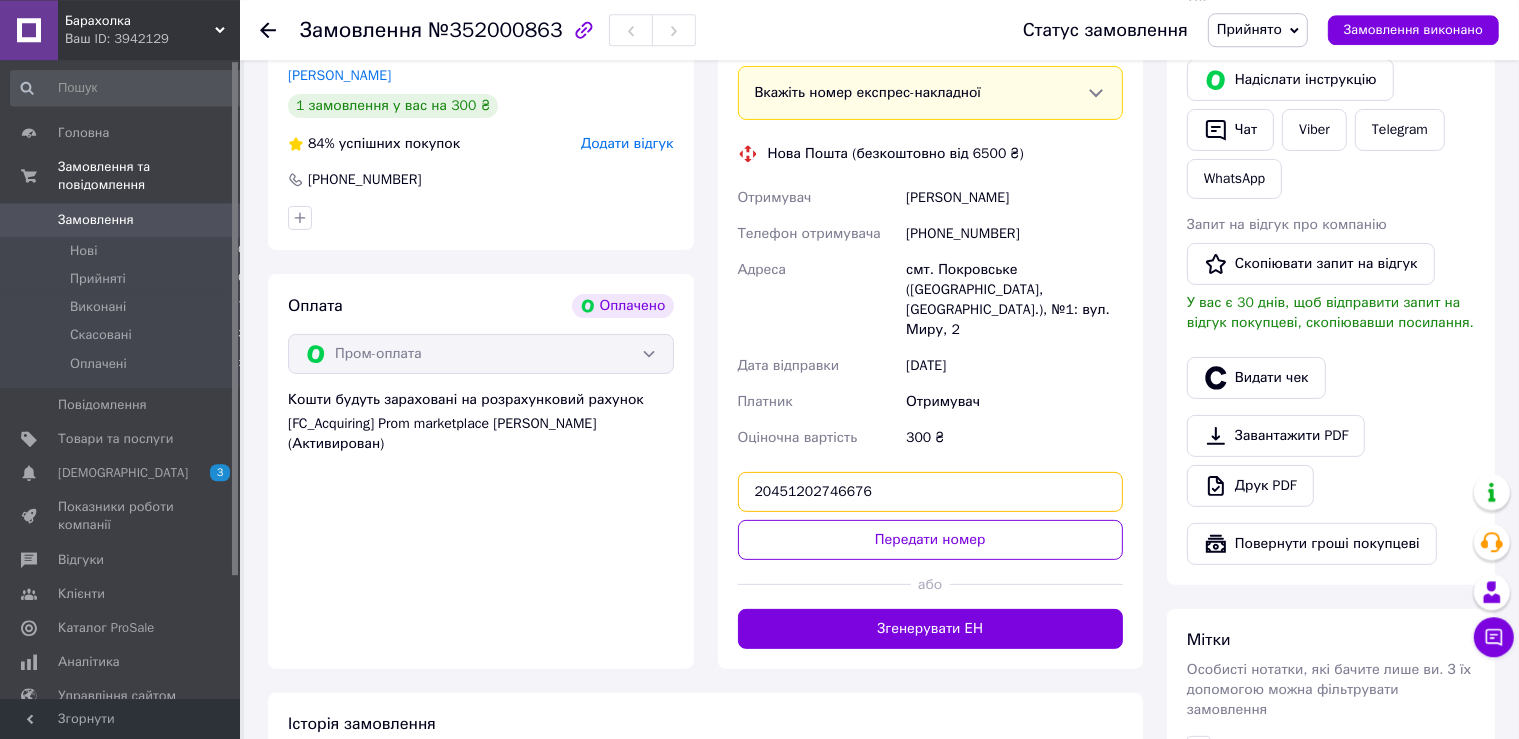 scroll, scrollTop: 471, scrollLeft: 0, axis: vertical 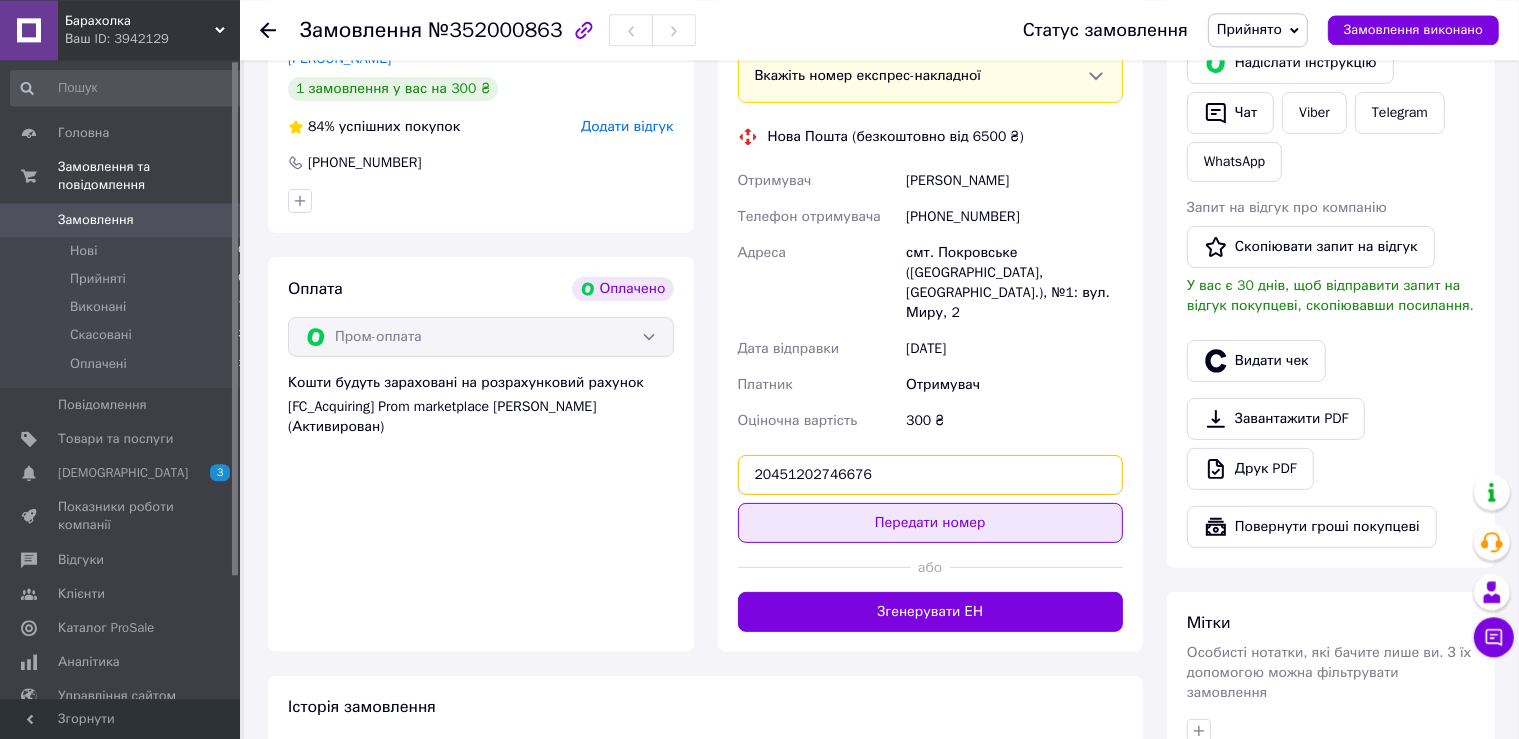 type on "20451202746676" 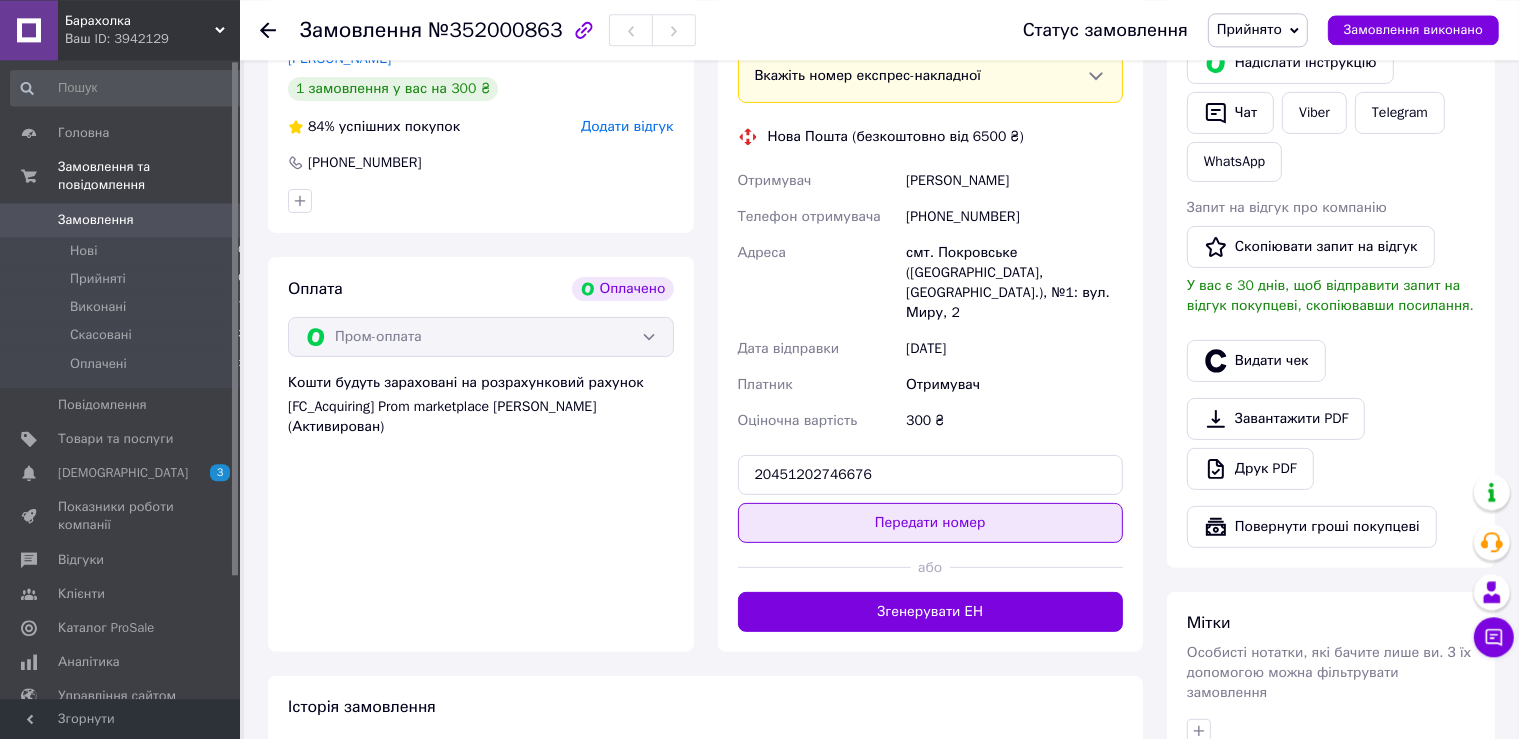 click on "Передати номер" at bounding box center [931, 523] 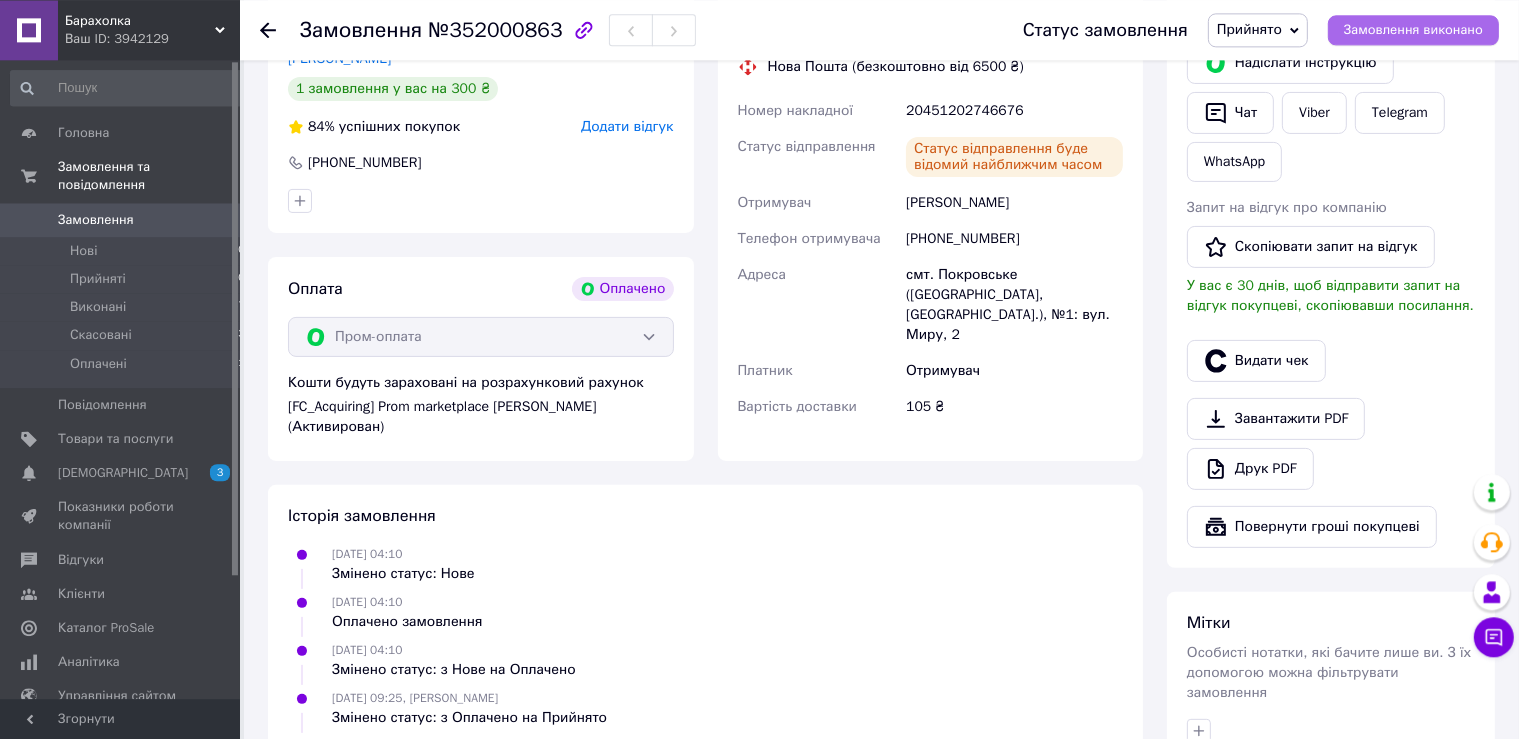 click on "Замовлення виконано" at bounding box center (1413, 30) 